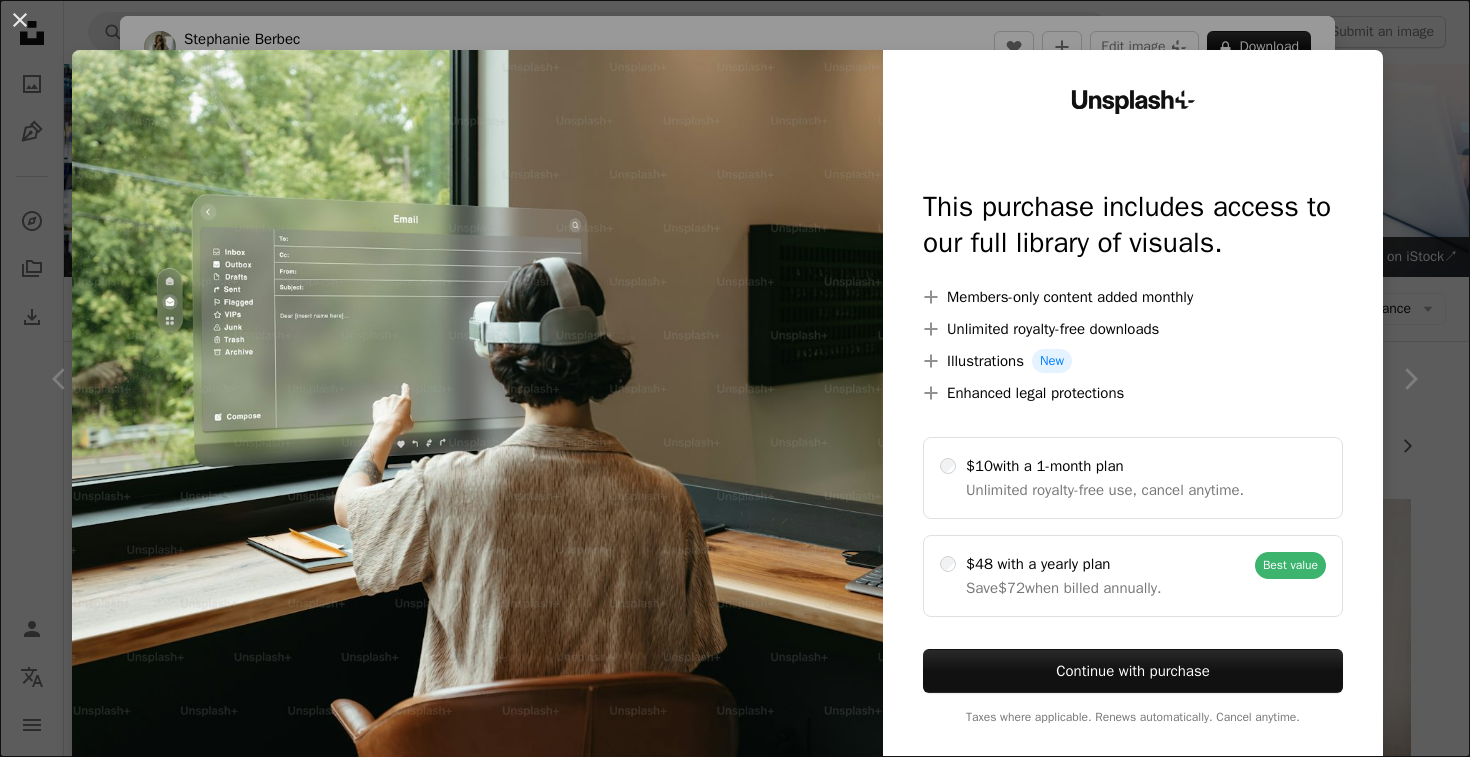 scroll, scrollTop: 2662, scrollLeft: 0, axis: vertical 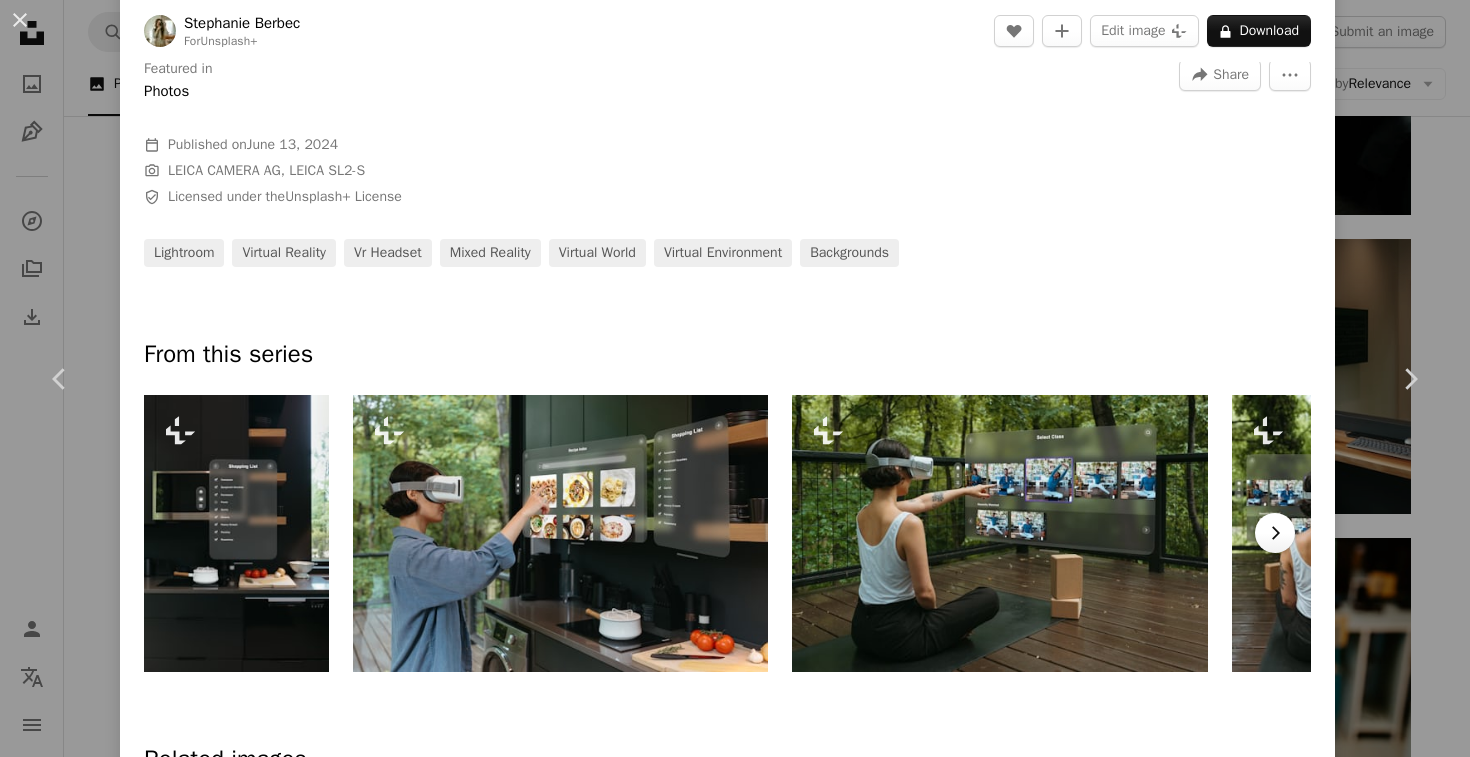 click on "Chevron right" at bounding box center [1275, 533] 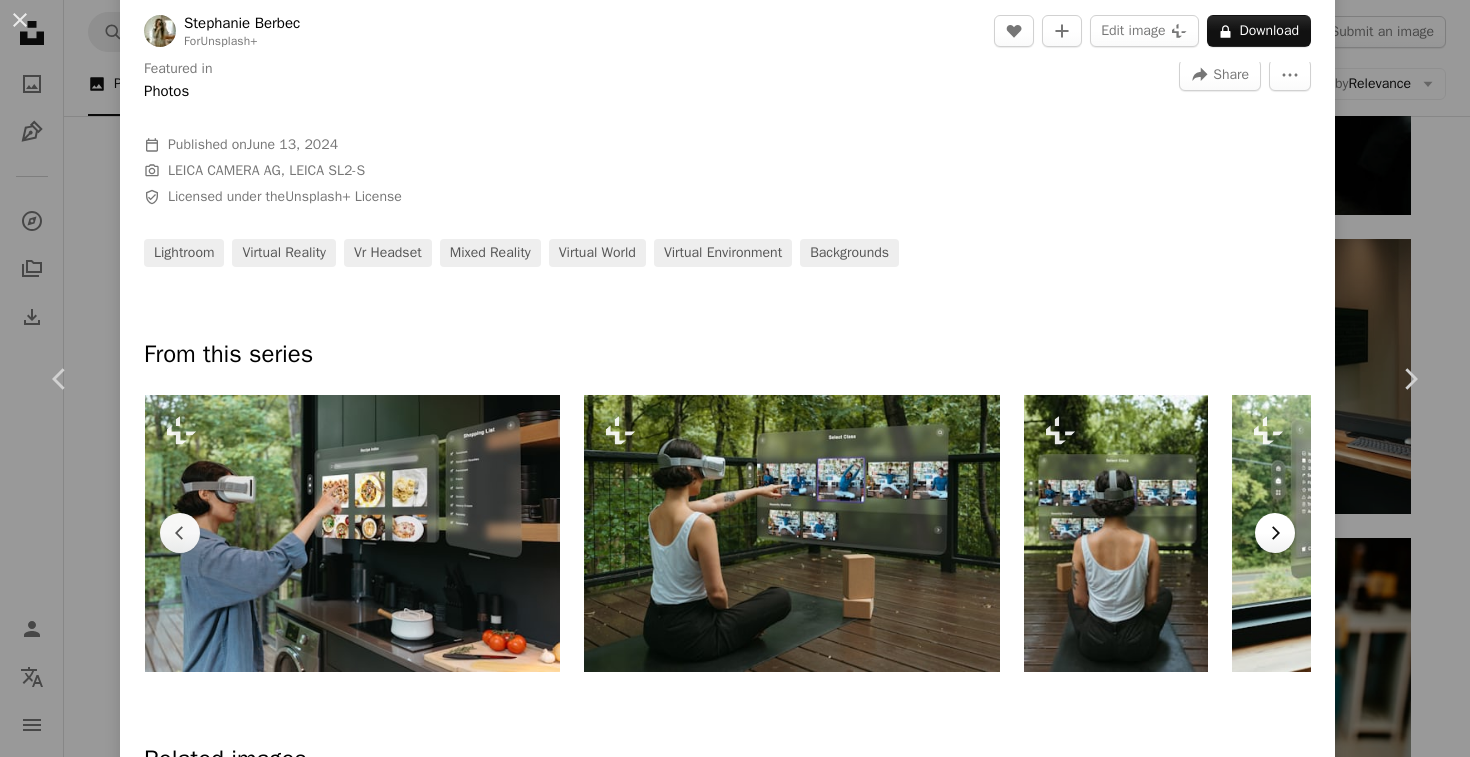 click on "Chevron right" at bounding box center (1275, 533) 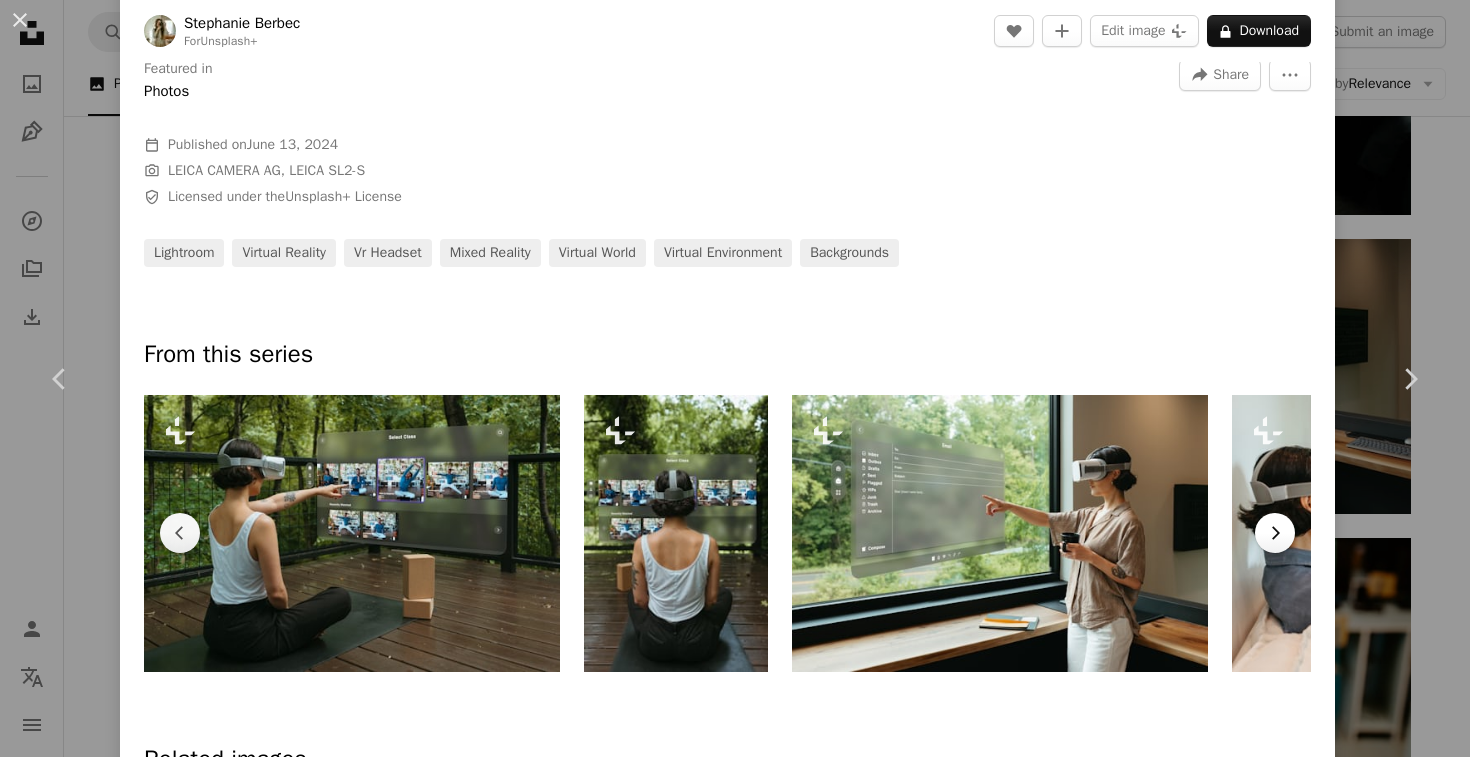 click on "Chevron right" at bounding box center [1275, 533] 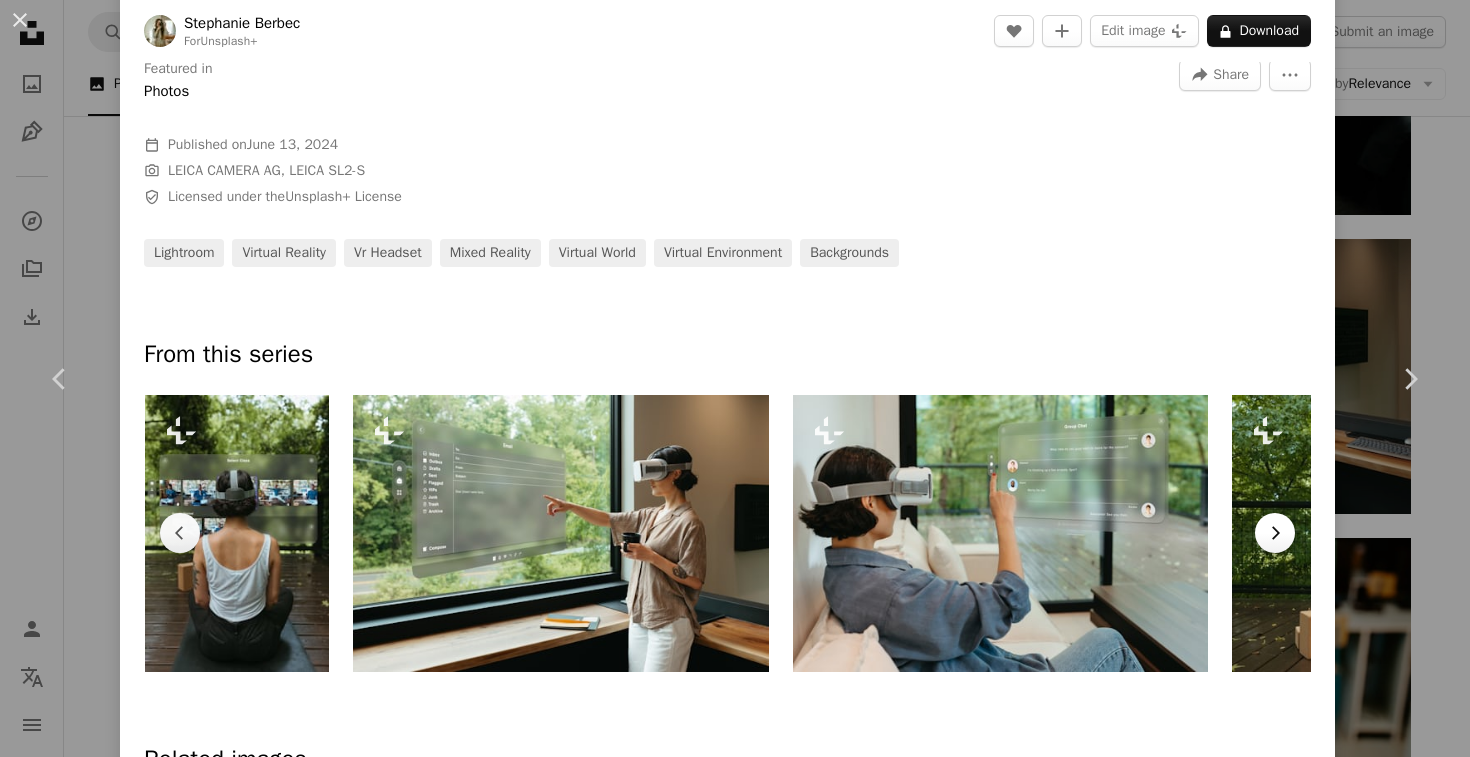 click on "Chevron right" at bounding box center (1275, 533) 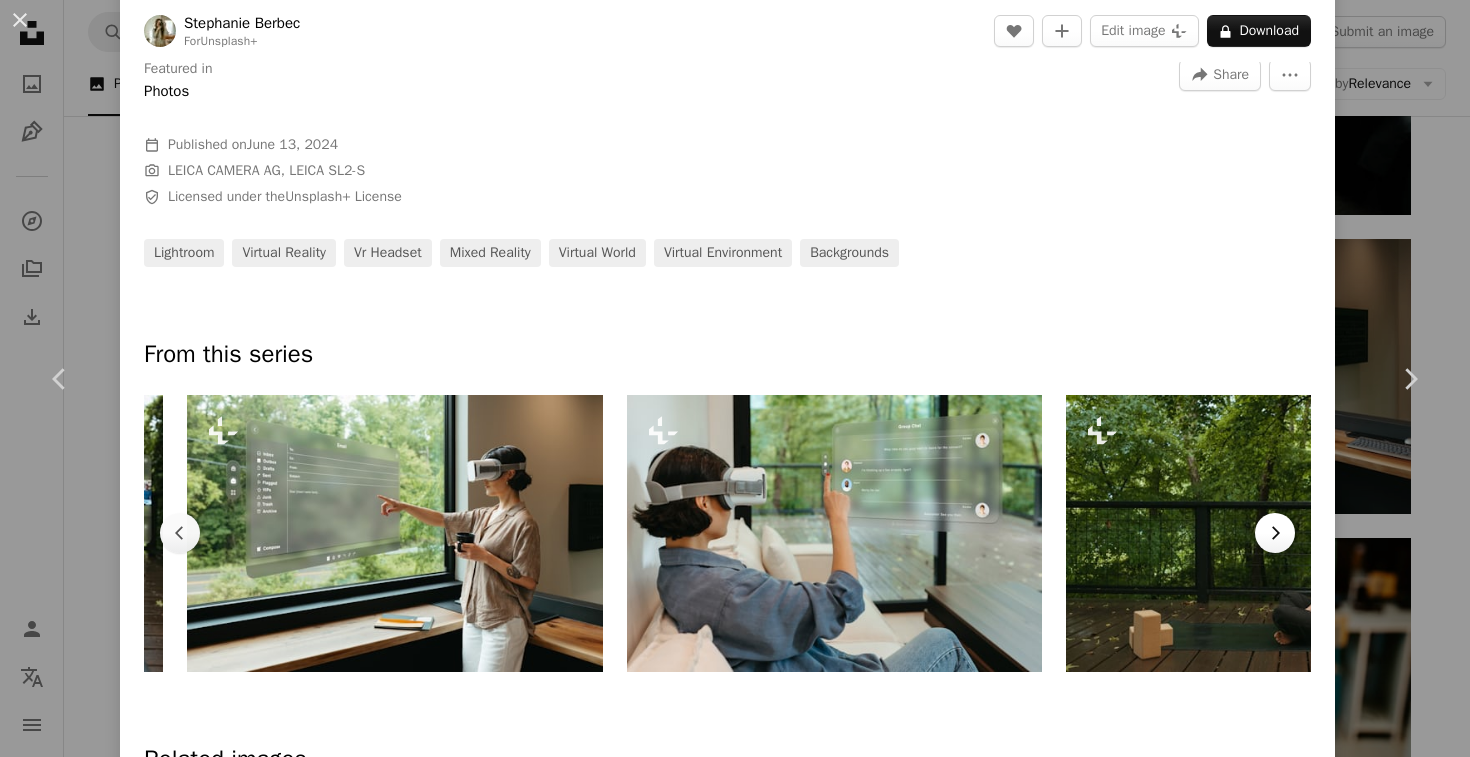 scroll, scrollTop: 0, scrollLeft: 1296, axis: horizontal 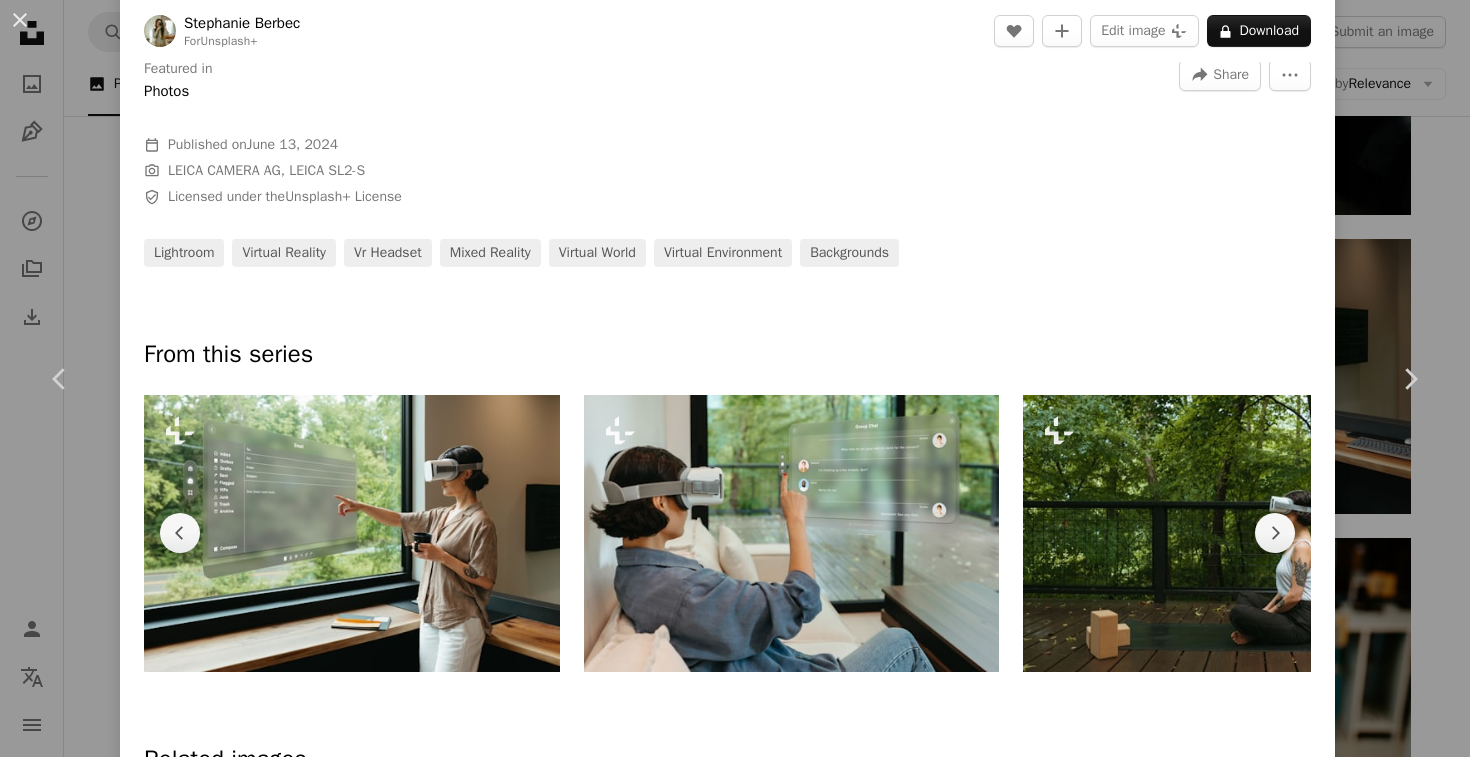 click on "[FIRST] [LAST] For  Unsplash+ A heart A plus sign Edit image   Plus sign for Unsplash+ A lock   Download Zoom in Featured in Photos A forward-right arrow Share More Actions Calendar outlined Published on  June 13, 2024 Camera LEICA CAMERA AG, LEICA SL2-S Safety Licensed under the  Unsplash+ License lightroom virtual reality vr headset mixed reality virtual world virtual environment Backgrounds From this series Chevron left Chevron right Plus sign for Unsplash+ Plus sign for Unsplash+ Plus sign for Unsplash+ Plus sign for Unsplash+ Plus sign for Unsplash+ Plus sign for Unsplash+ Plus sign for Unsplash+ Plus sign for Unsplash+ Plus sign for Unsplash+ Plus sign for Unsplash+ Related images Plus sign for Unsplash+ A heart A plus sign [FIRST] [LAST] For  Unsplash+ A lock   Download Plus sign for Unsplash+ A heart A plus sign [FIRST] [LAST] For  Unsplash+ A lock   Download Plus sign for Unsplash+ A heart A plus sign [FIRST] [LAST] For  Unsplash+ A lock   Download For" at bounding box center [735, 378] 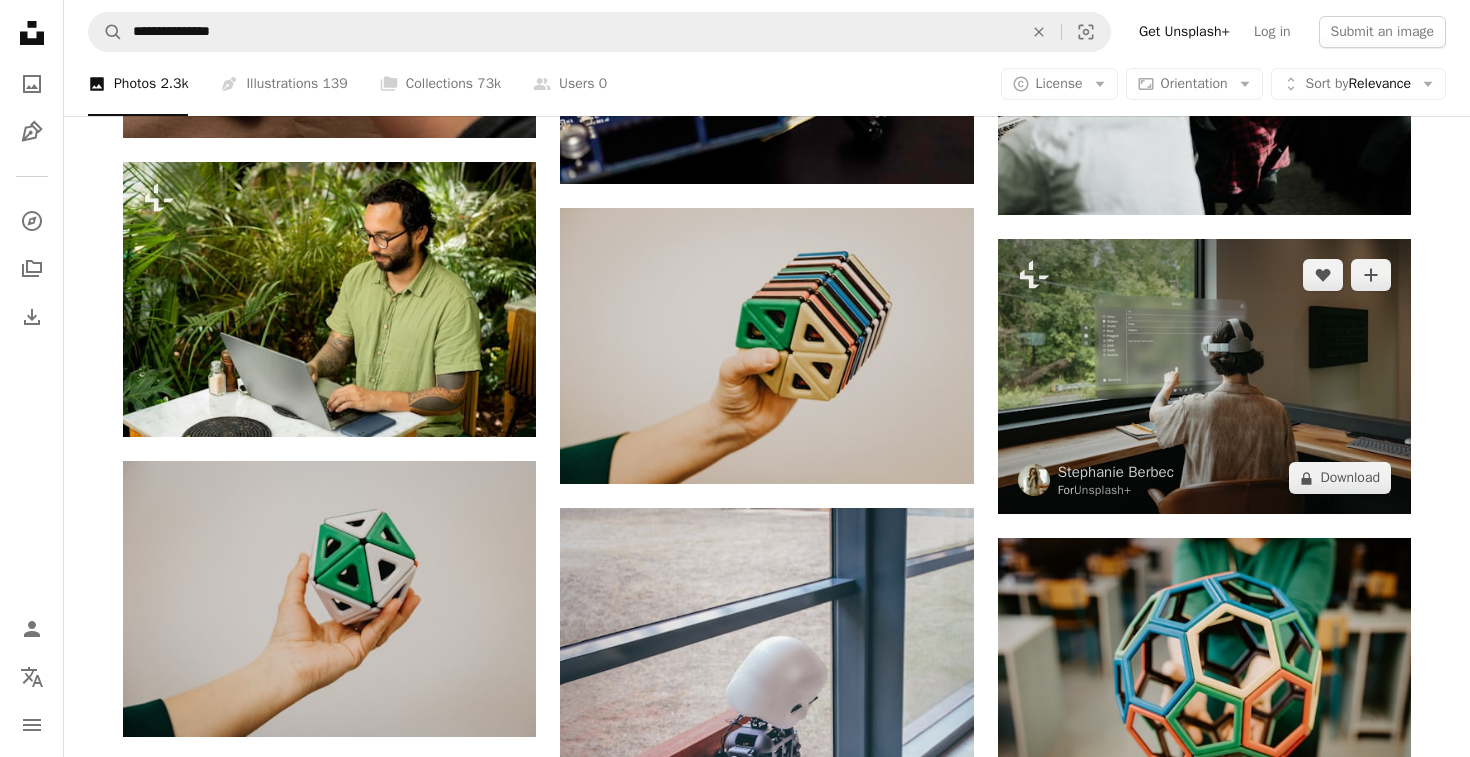 click on "For  Unsplash+" at bounding box center [1116, 490] 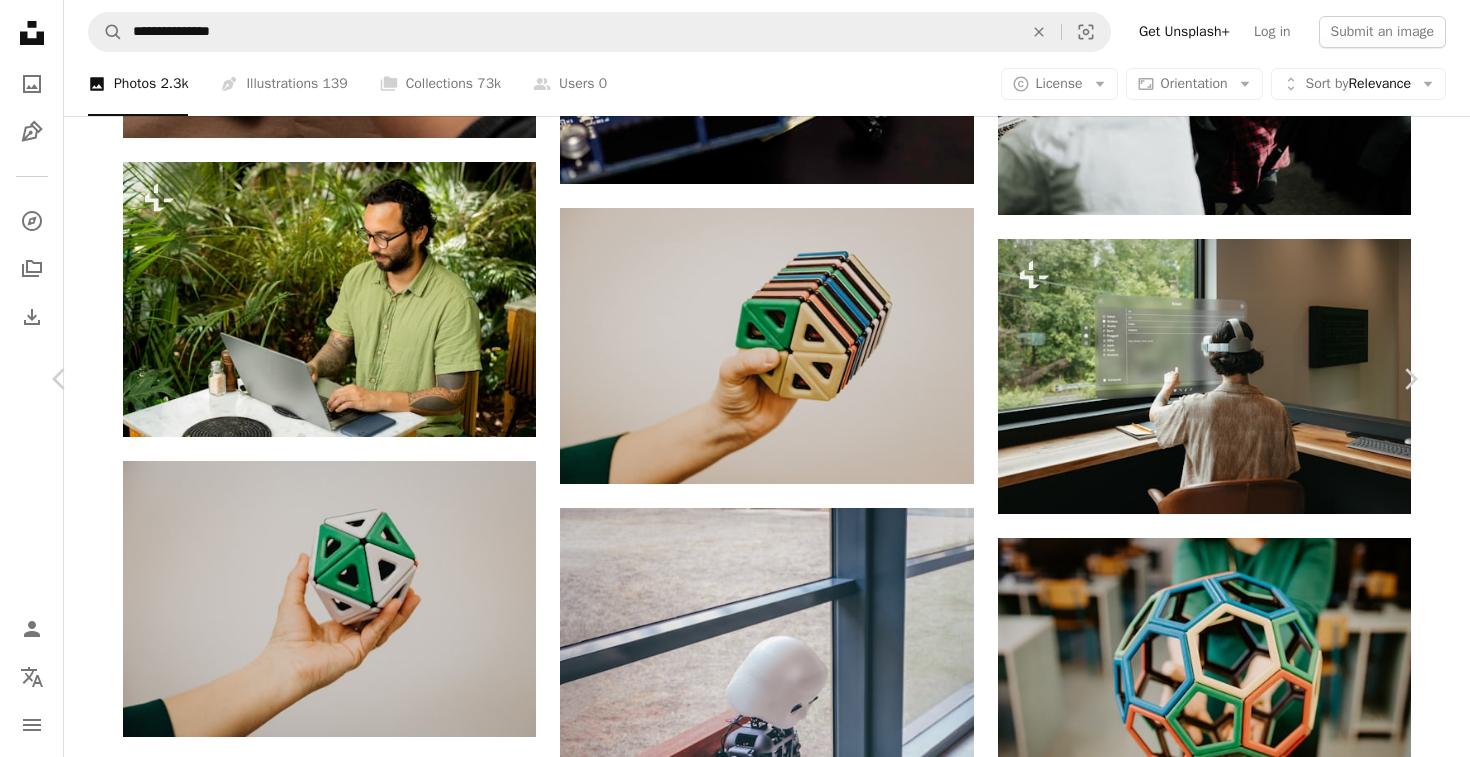 type 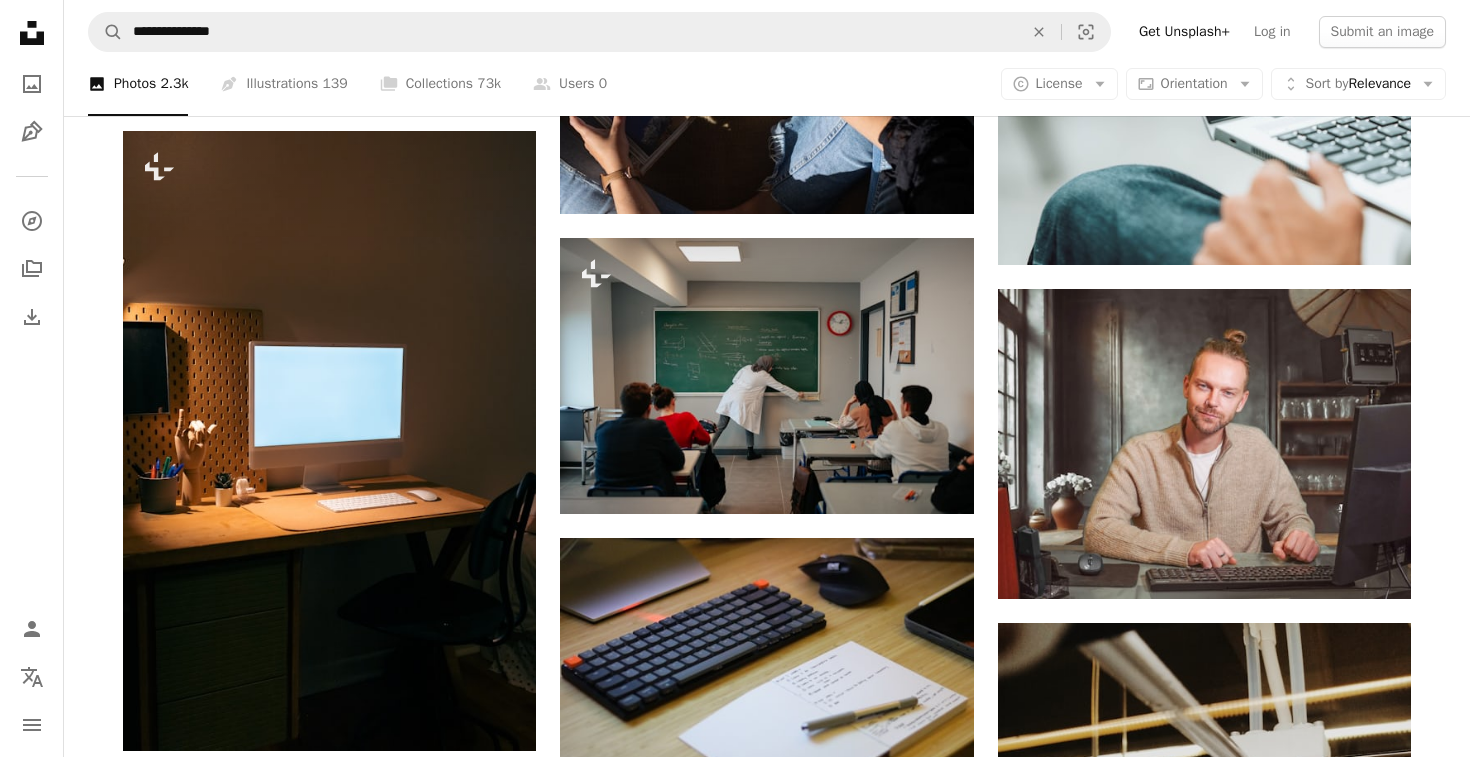 scroll, scrollTop: 5105, scrollLeft: 0, axis: vertical 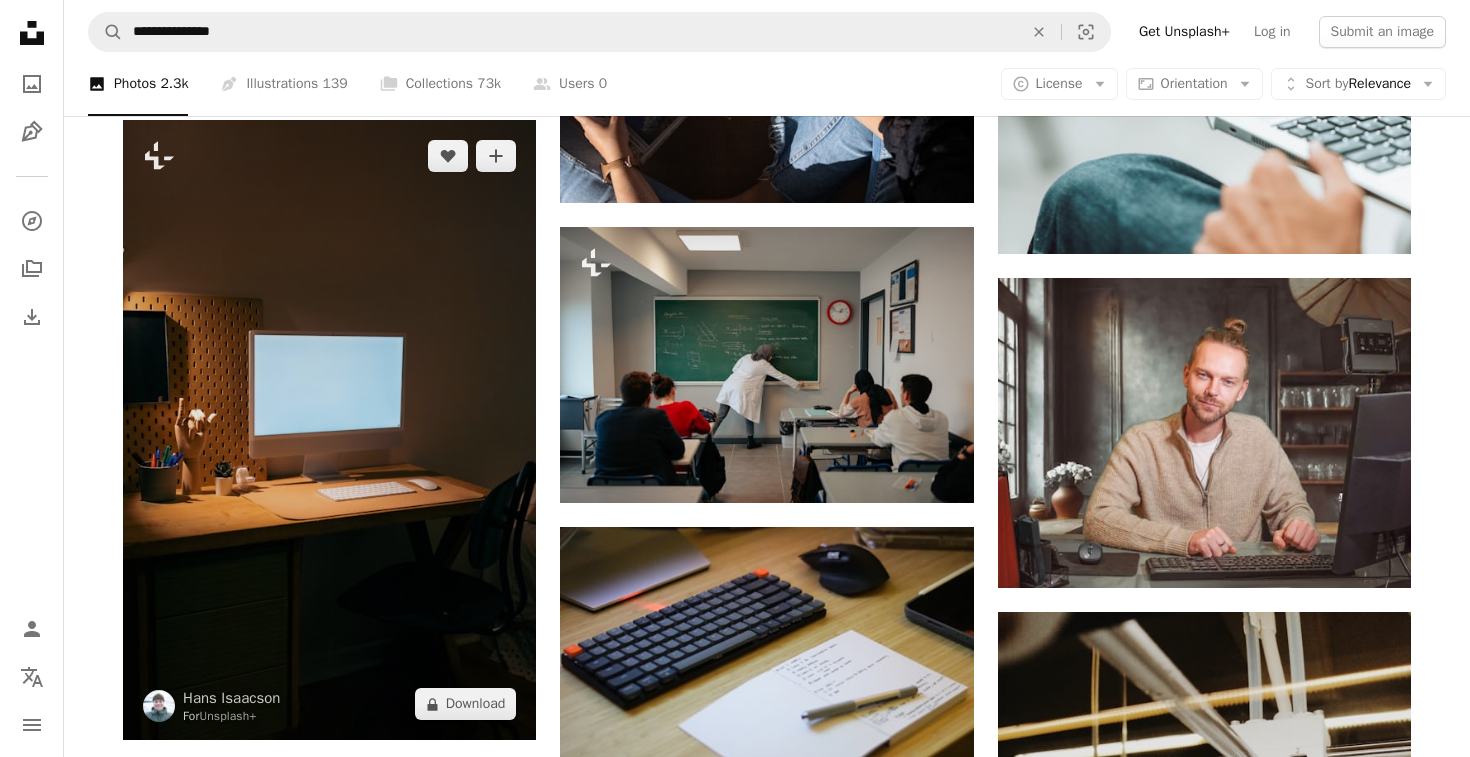 click at bounding box center [329, 430] 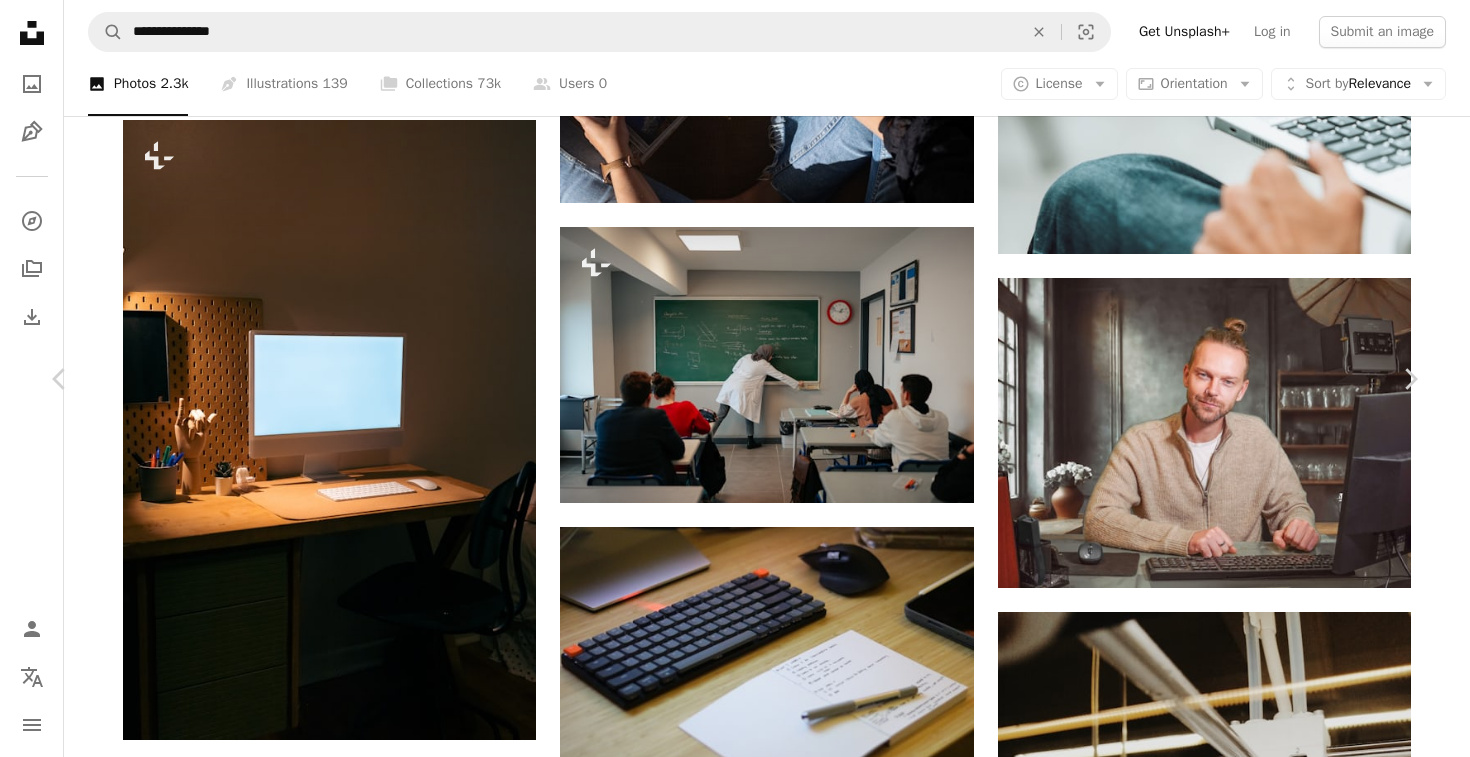 click 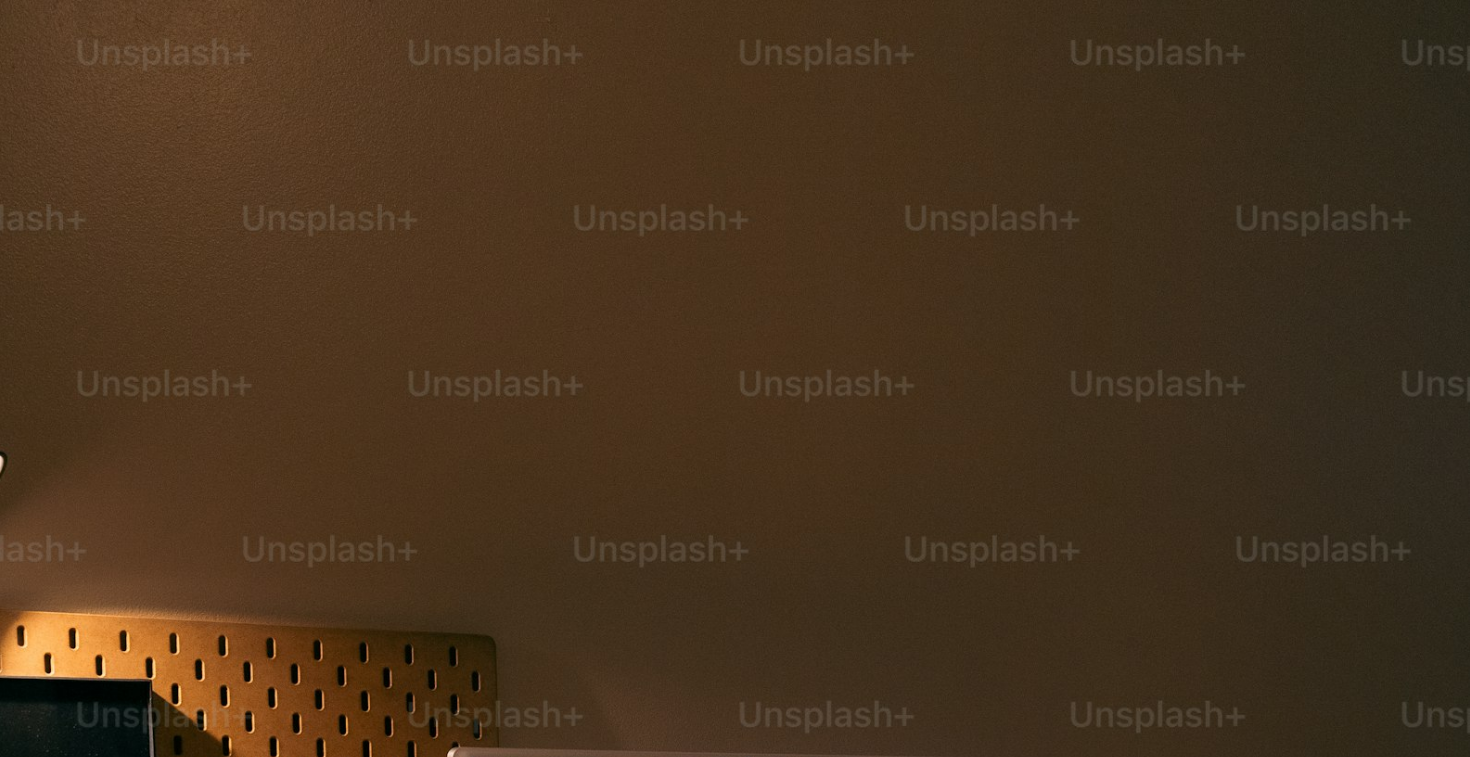 scroll, scrollTop: 682, scrollLeft: 0, axis: vertical 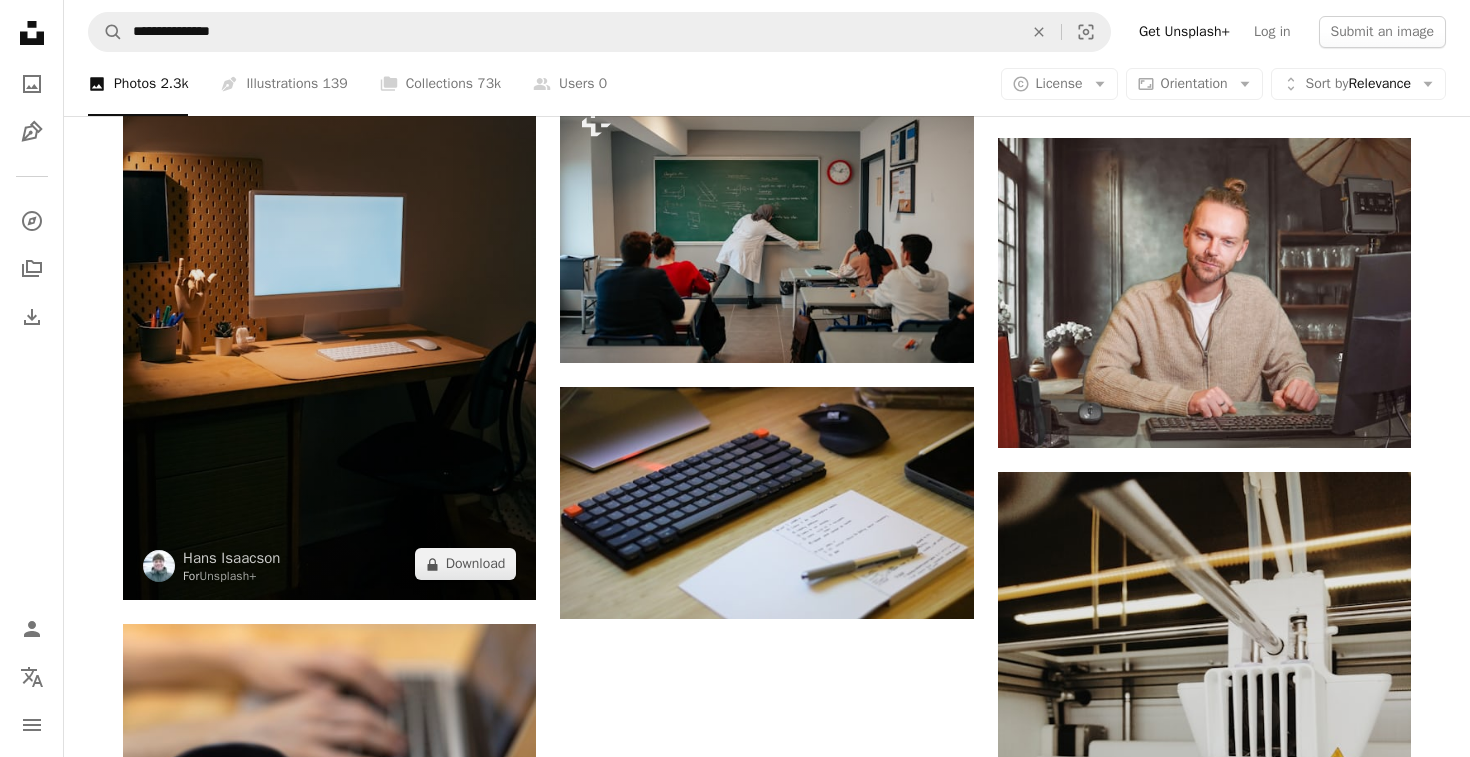click at bounding box center (329, 290) 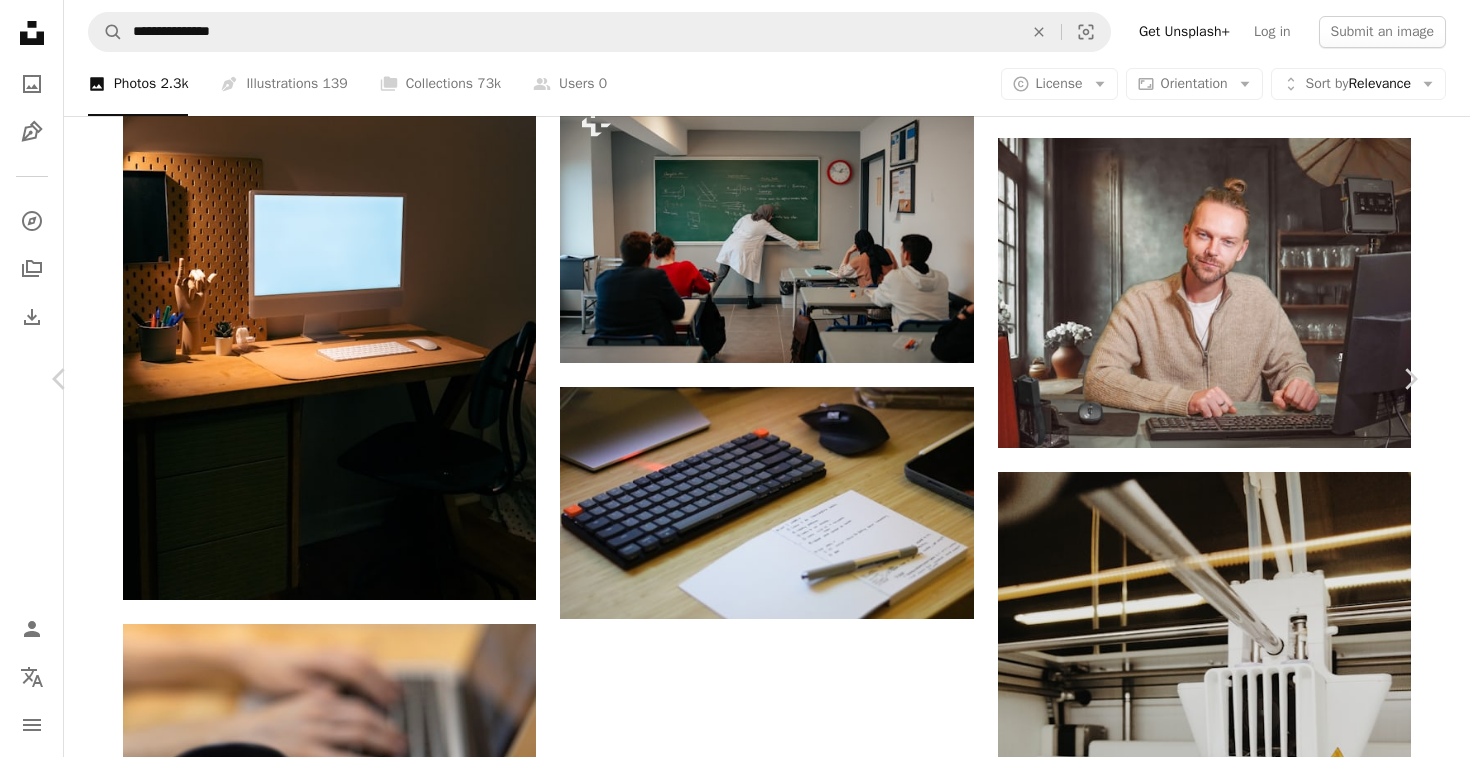 scroll, scrollTop: 4149, scrollLeft: 0, axis: vertical 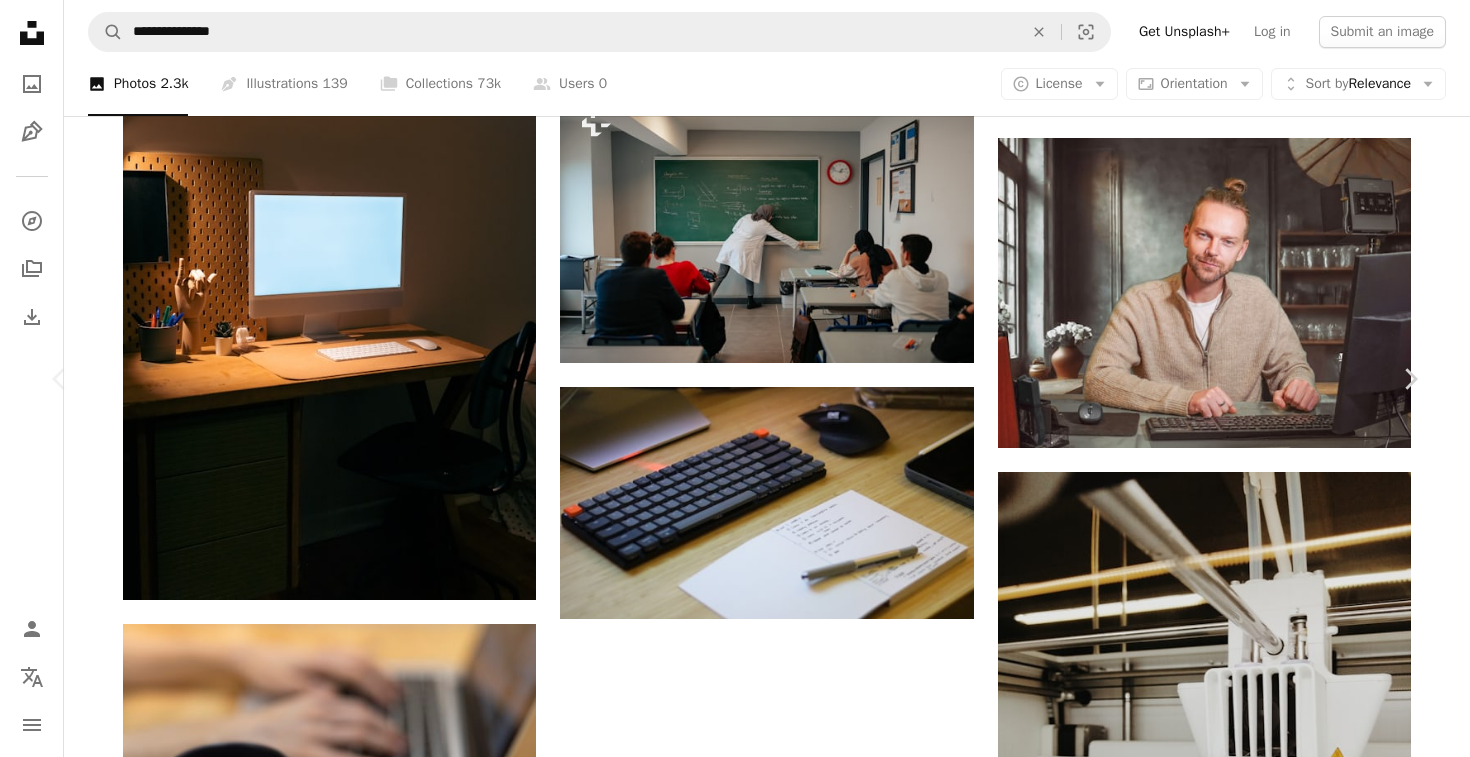 click at bounding box center (1124, 2622) 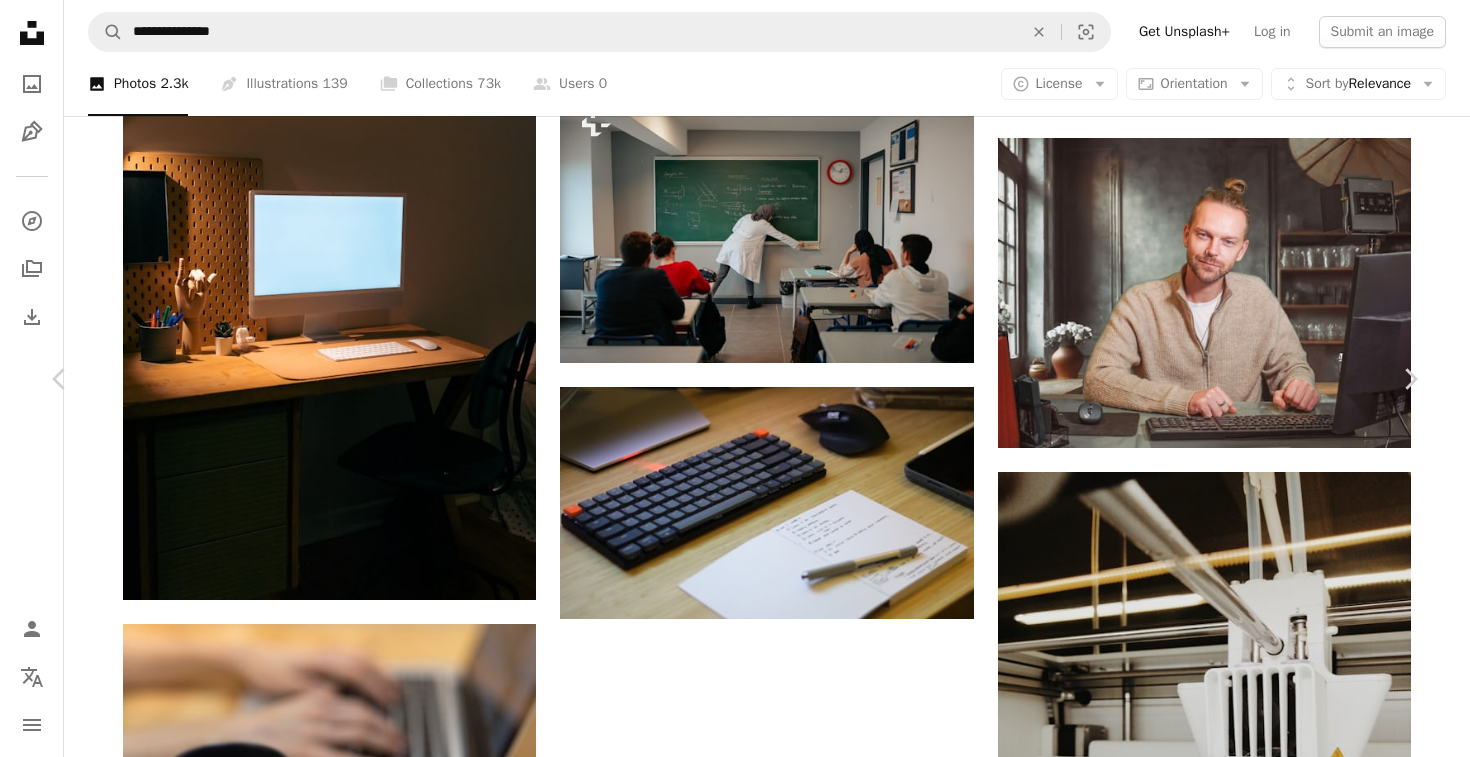 scroll, scrollTop: 0, scrollLeft: 0, axis: both 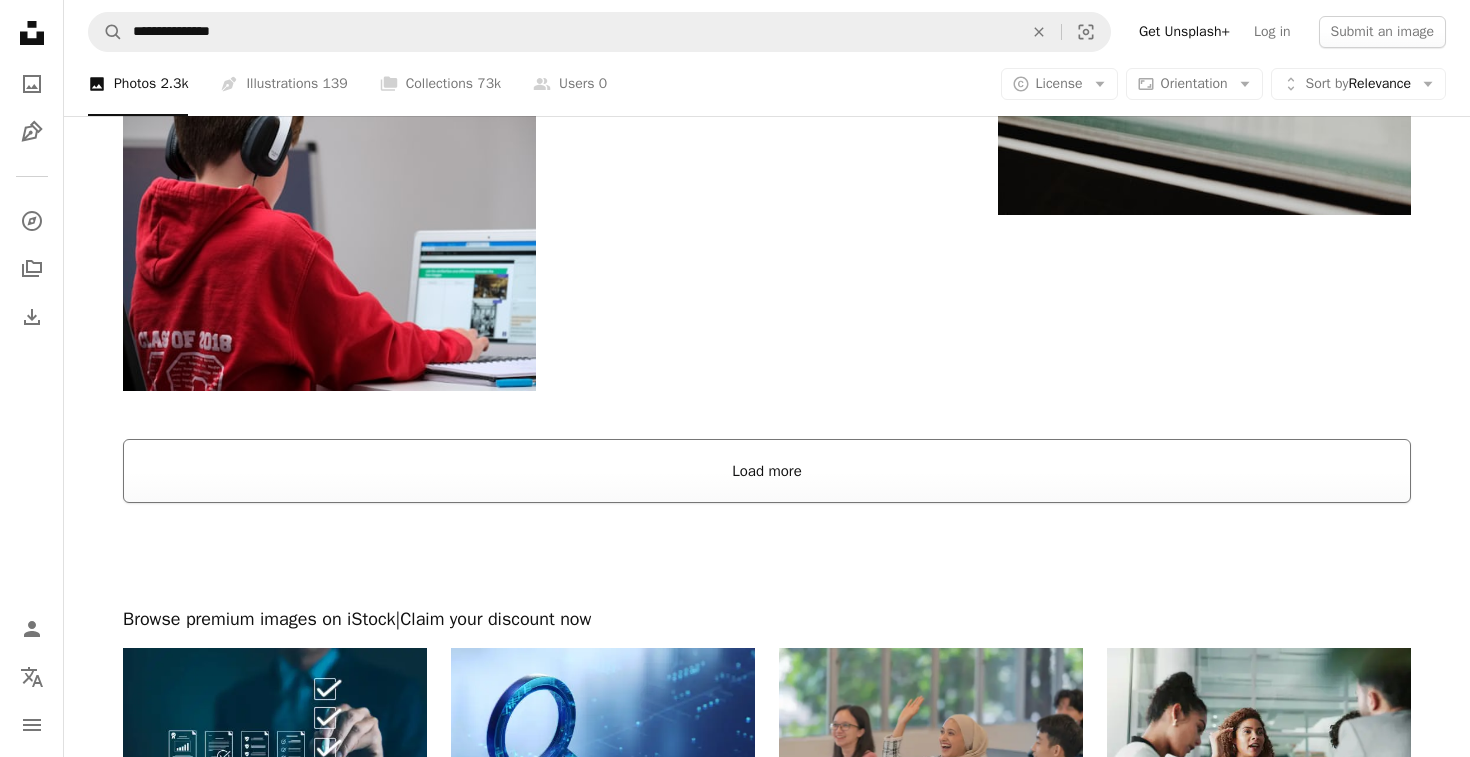 click on "Load more" at bounding box center [767, 471] 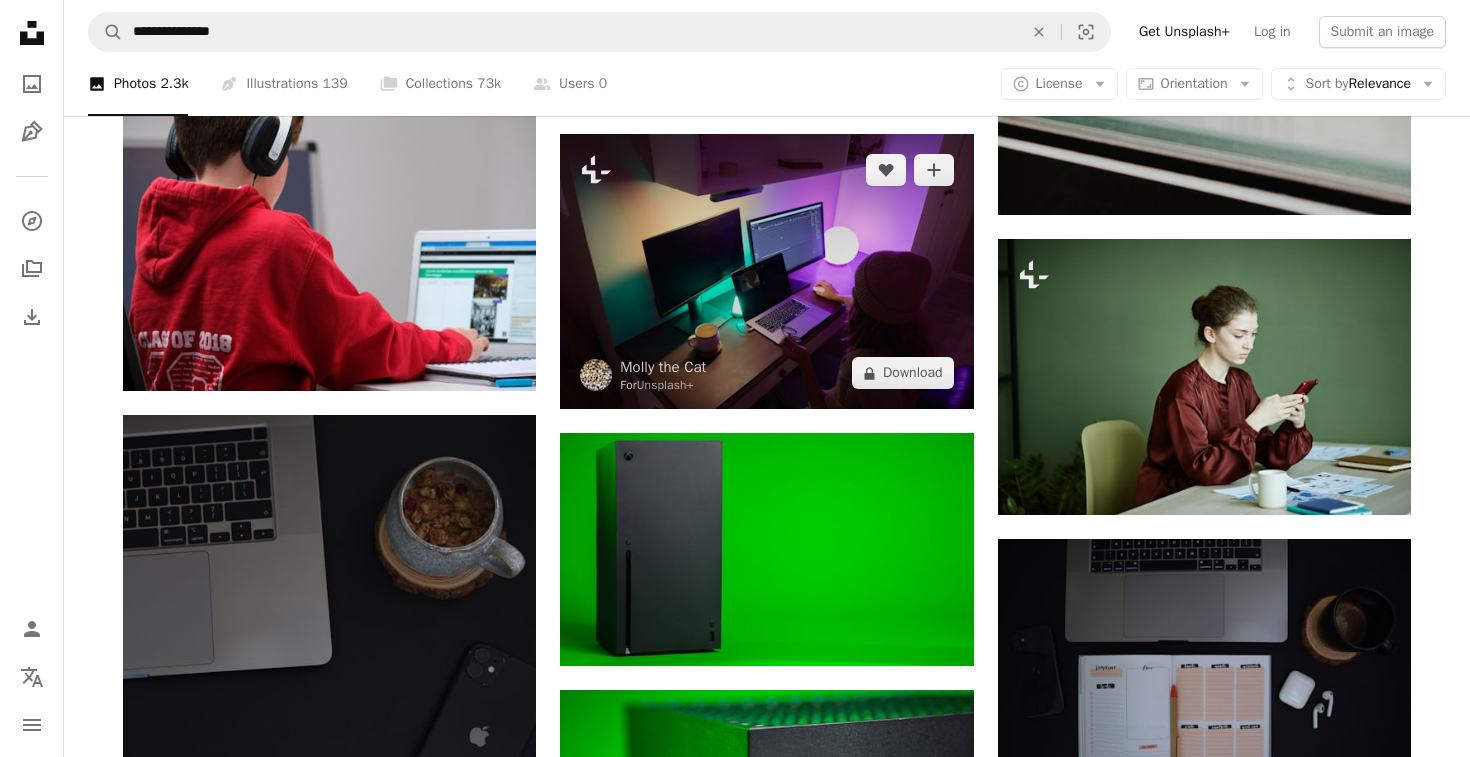 click at bounding box center [766, 271] 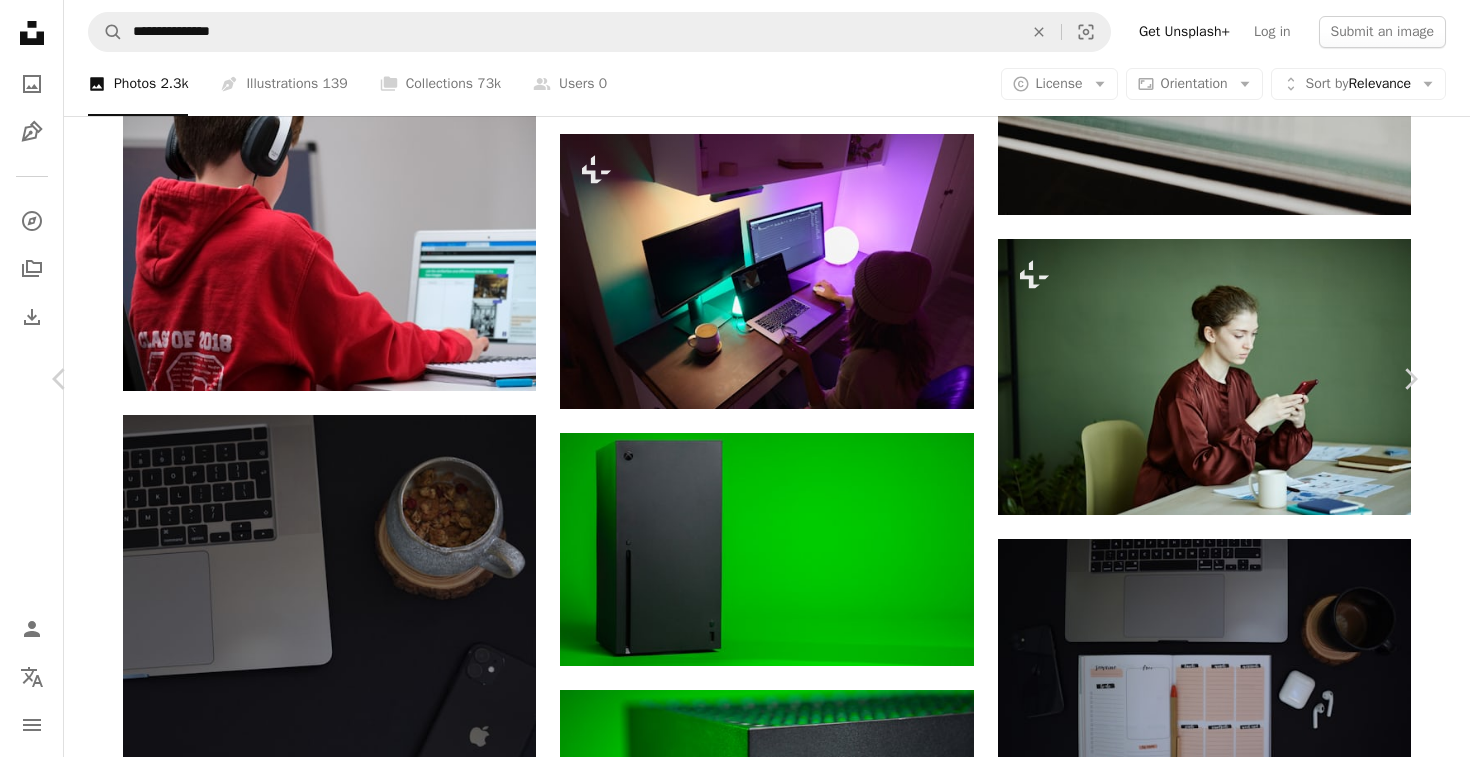 scroll, scrollTop: 7985, scrollLeft: 0, axis: vertical 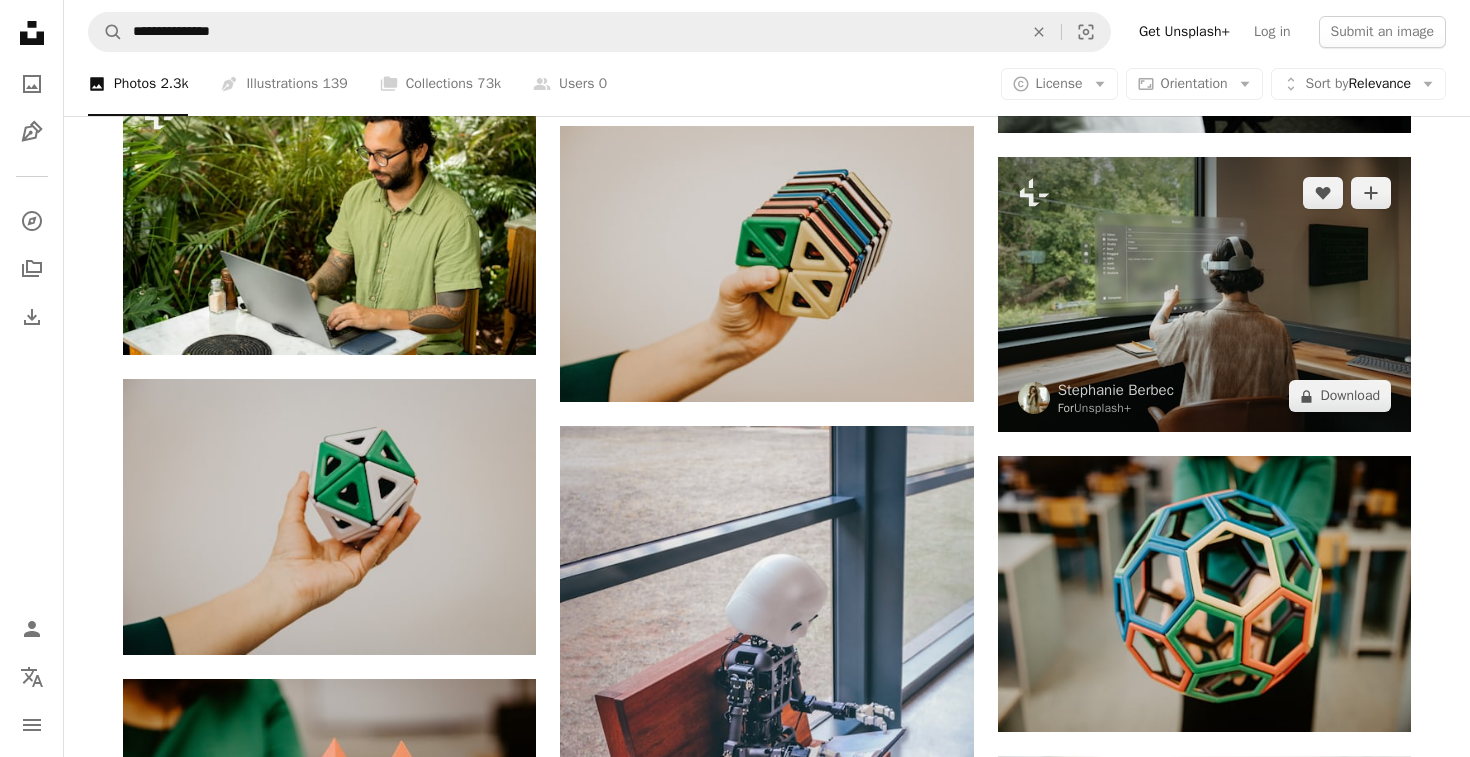 click at bounding box center [1204, 294] 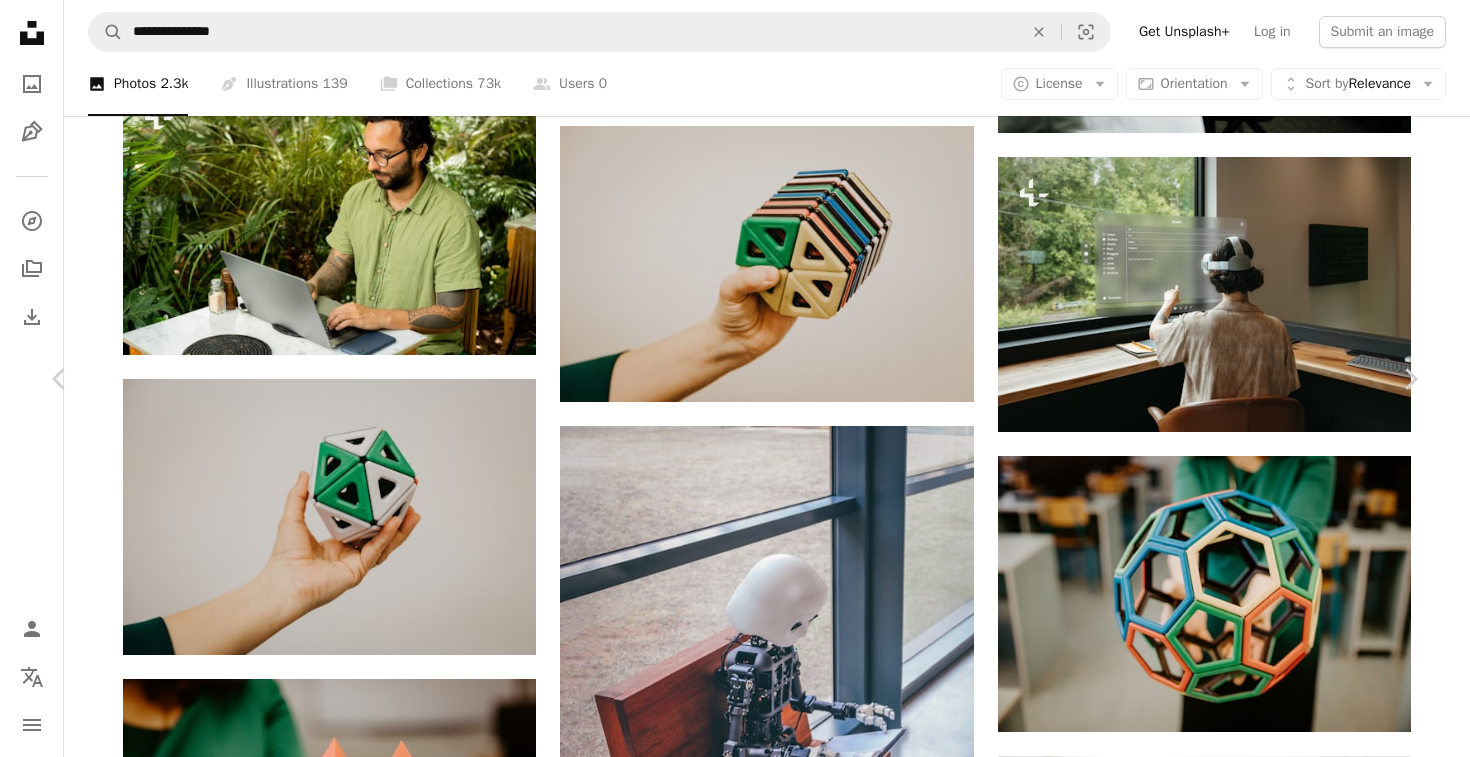 scroll, scrollTop: 2207, scrollLeft: 0, axis: vertical 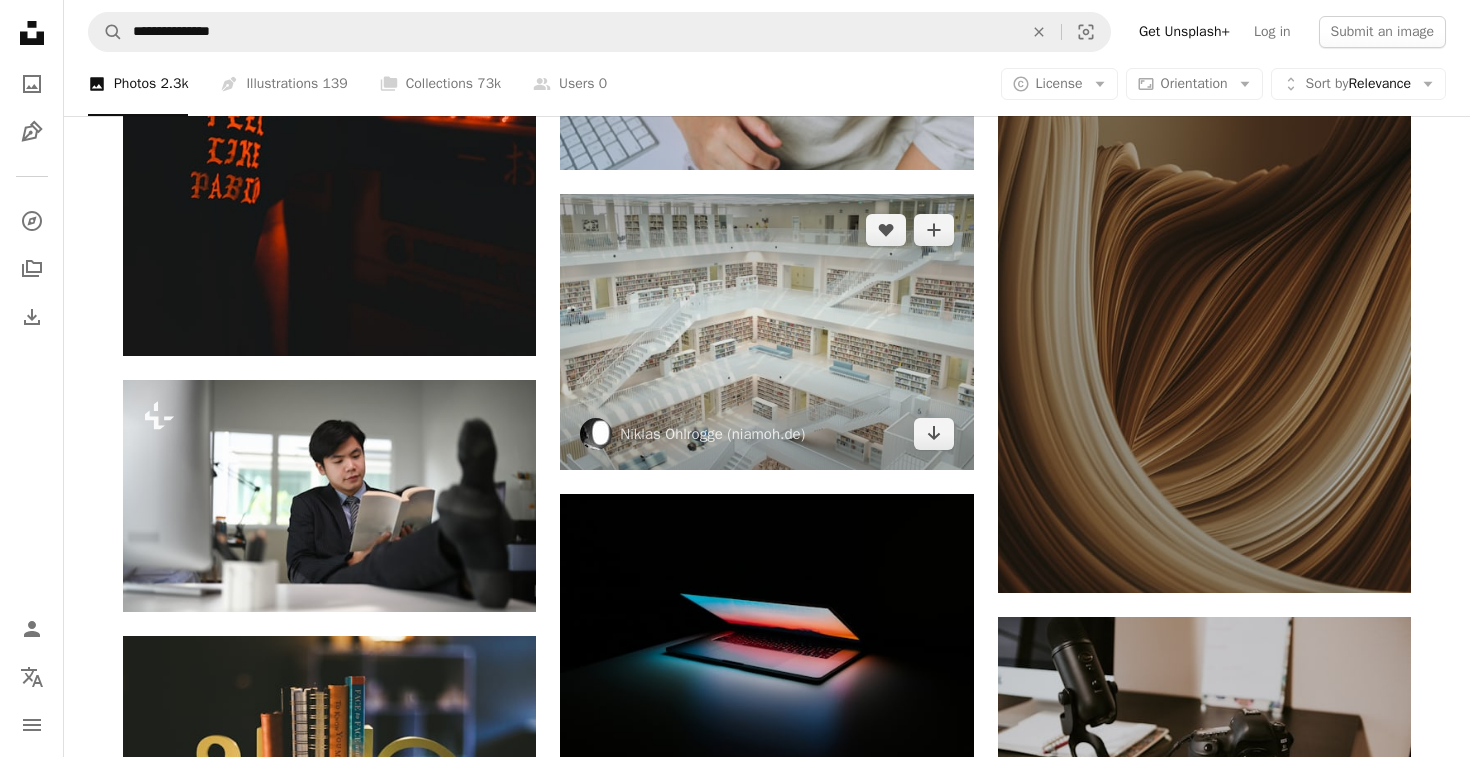 click at bounding box center [766, 332] 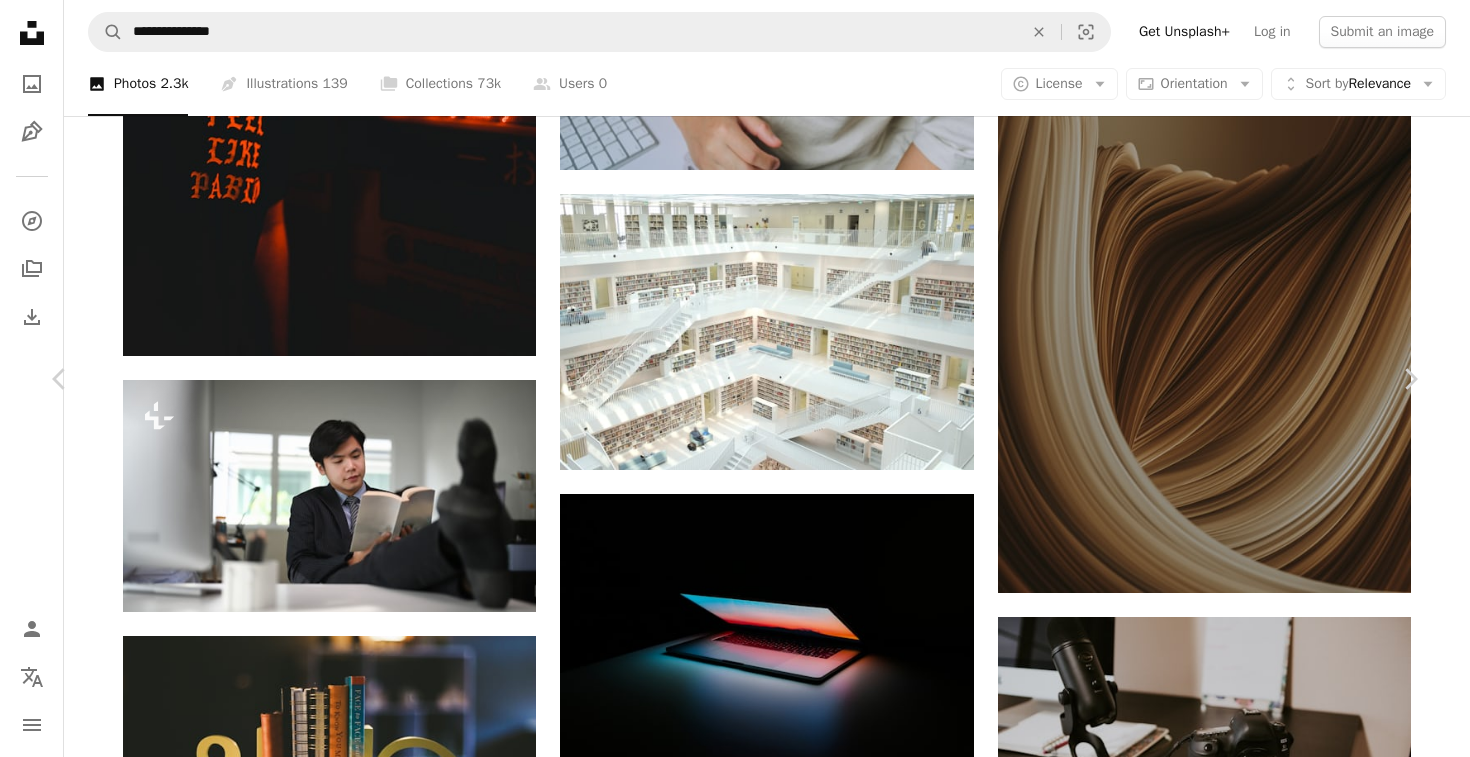 scroll, scrollTop: 15752, scrollLeft: 0, axis: vertical 